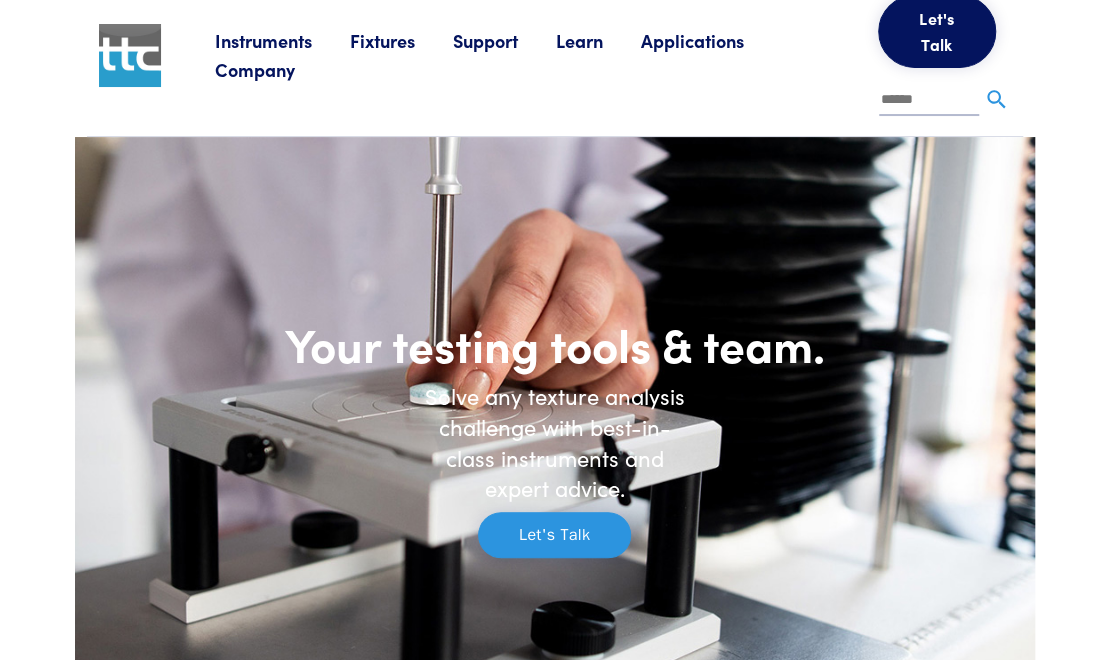 scroll, scrollTop: 0, scrollLeft: 0, axis: both 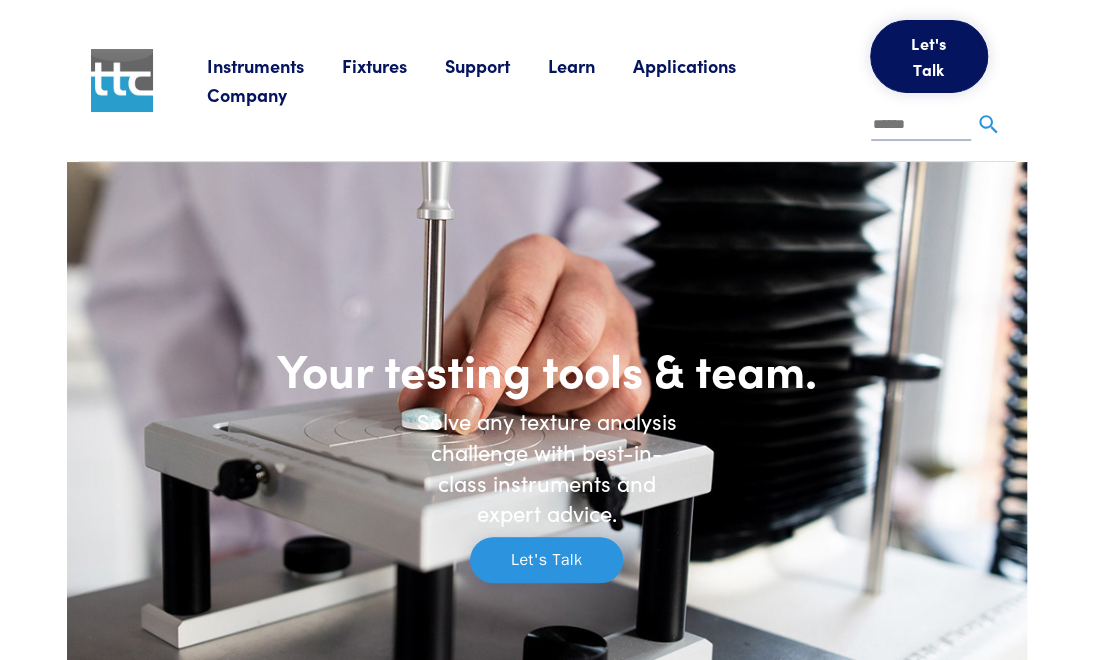 click at bounding box center (921, 126) 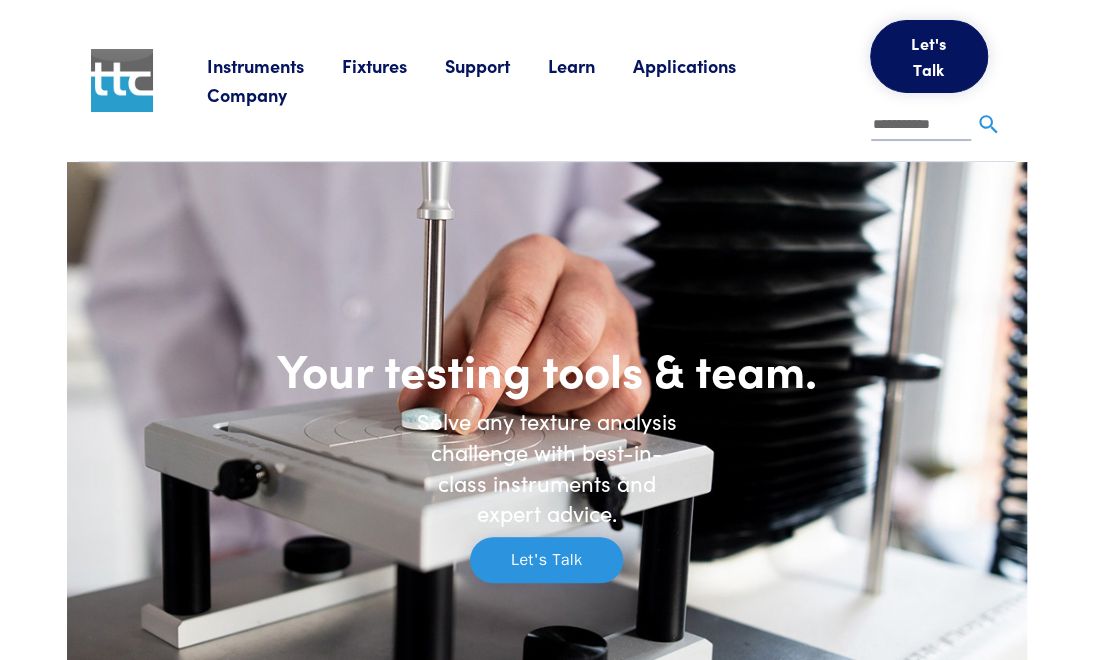 type on "**********" 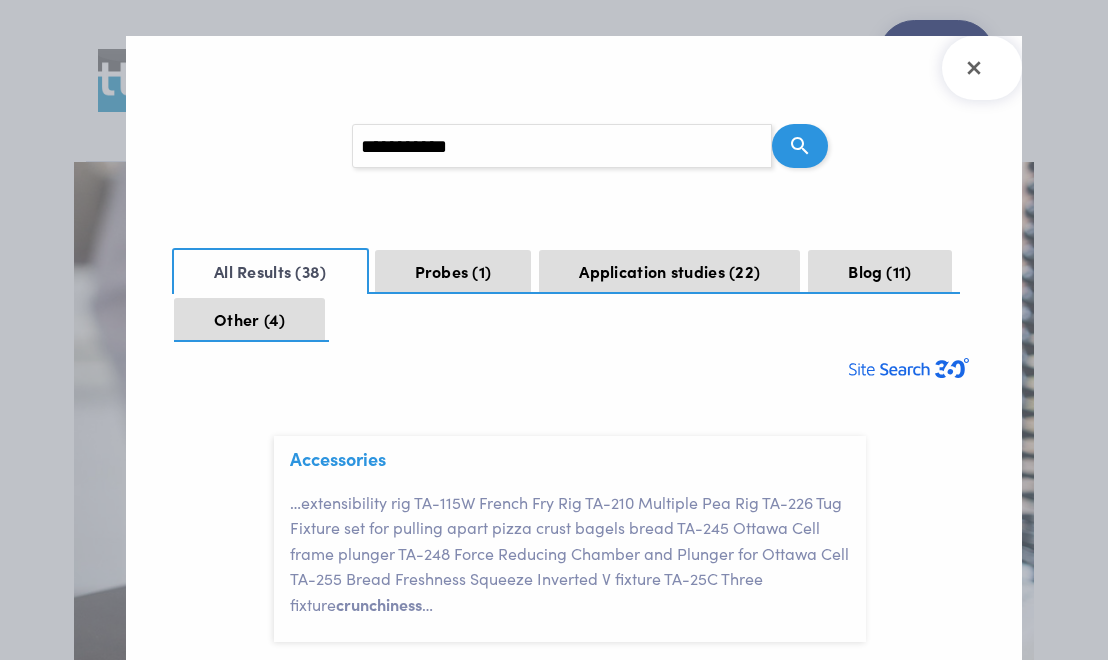 scroll, scrollTop: 58, scrollLeft: 0, axis: vertical 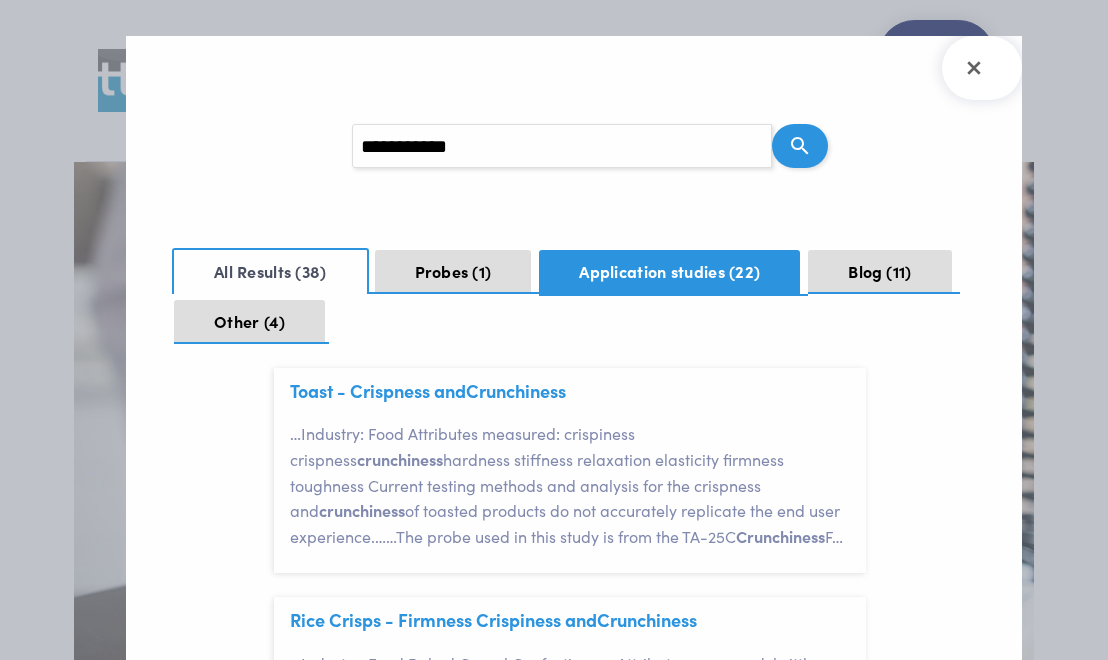 click on "Application studies 22" at bounding box center [669, 272] 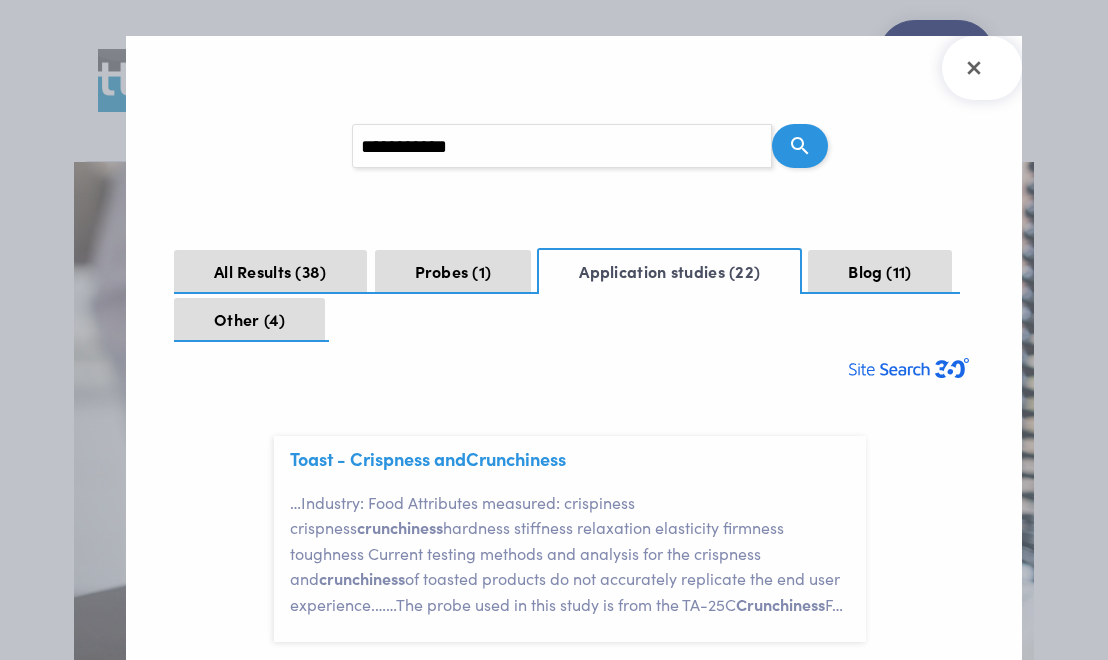 click on "Toast - Crispness and  Crunchiness … Industry:
Food
Attributes measured:
crispiness
crispness
crunchiness
hardness
stiffness
relaxation
elasticity
firmness
toughness
Current testing methods and analysis for the crispness and  crunchiness  of toasted products do not accurately replicate the end user experience. … … The probe used in this study is from the TA-25C  Crunchiness  F …" at bounding box center [578, 539] 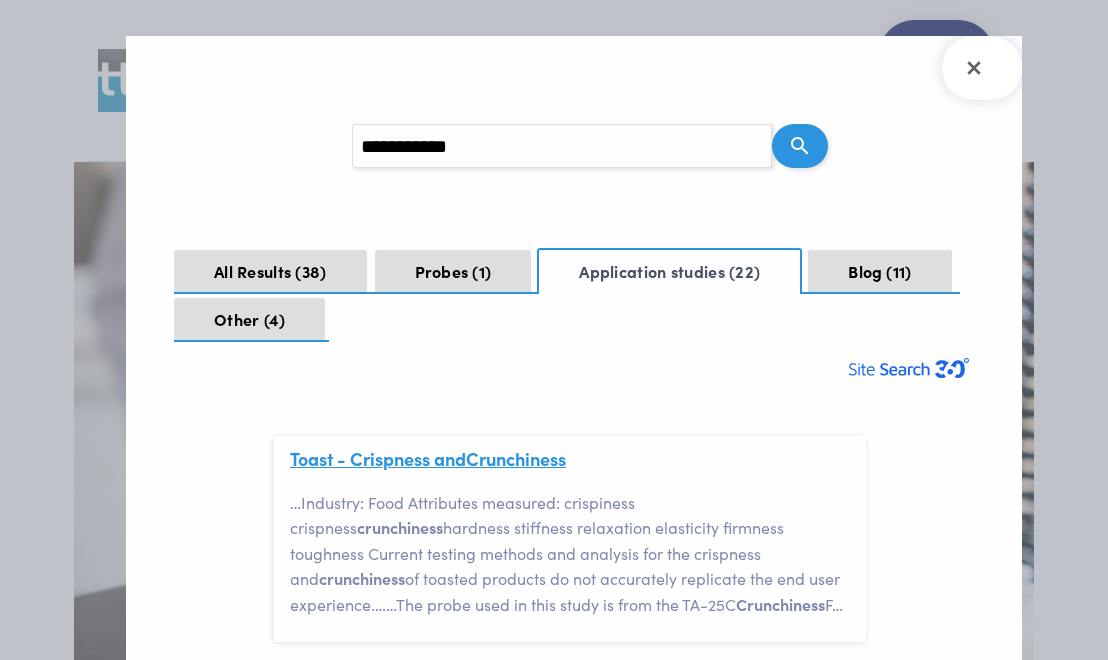 click on "Crunchiness" at bounding box center [516, 458] 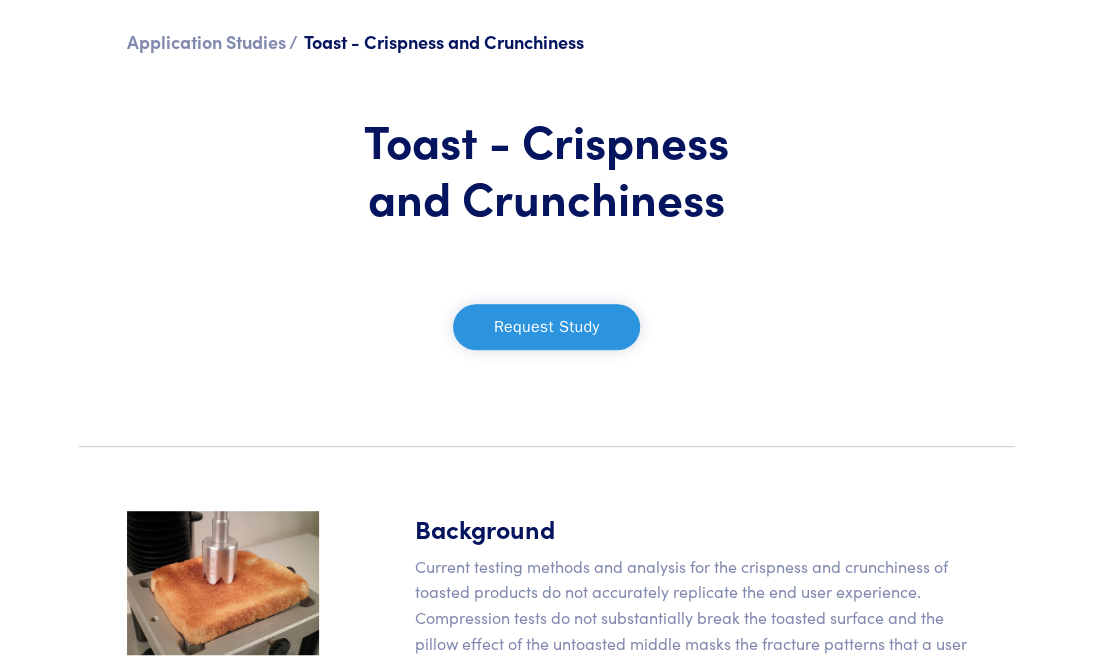 scroll, scrollTop: 0, scrollLeft: 0, axis: both 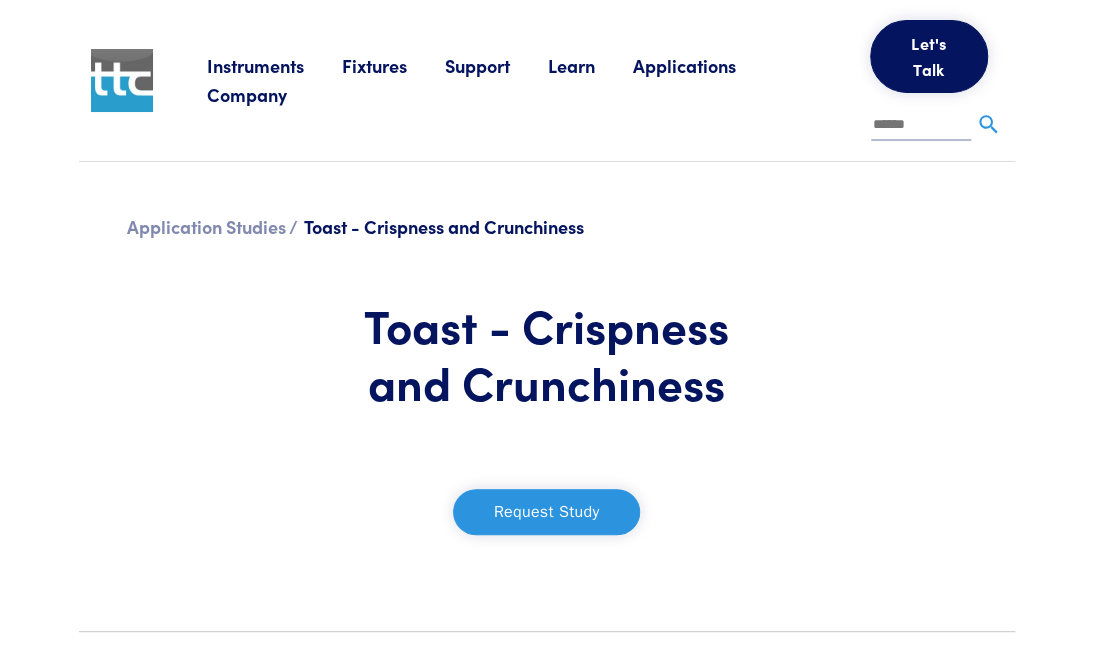 click on "Fixtures" at bounding box center [393, 65] 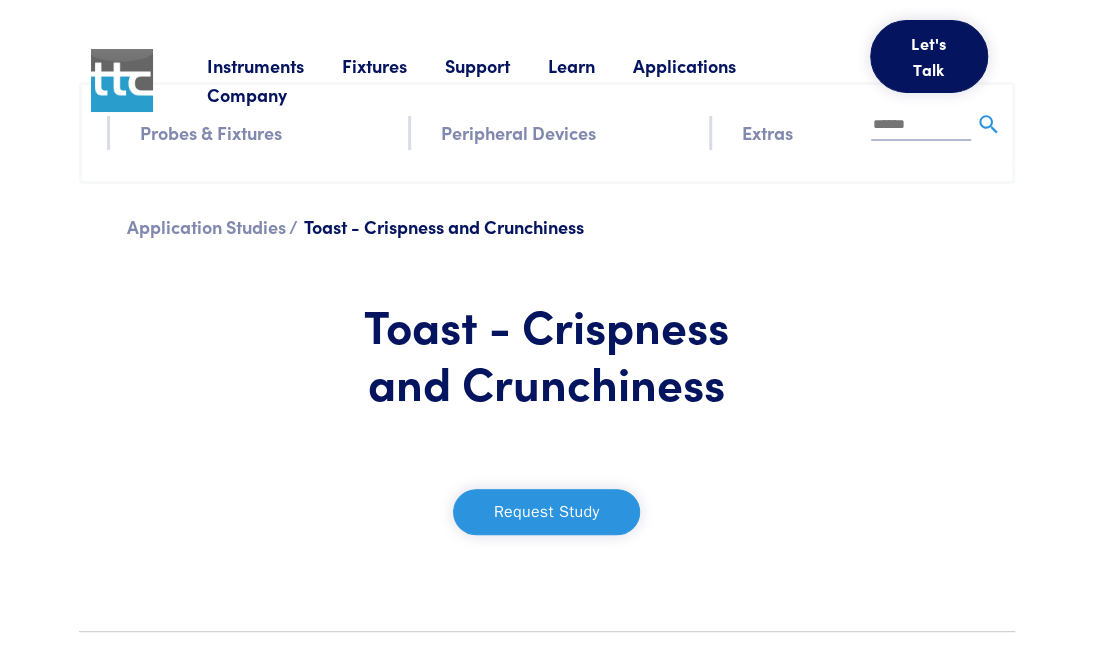 click on "Support" at bounding box center (496, 65) 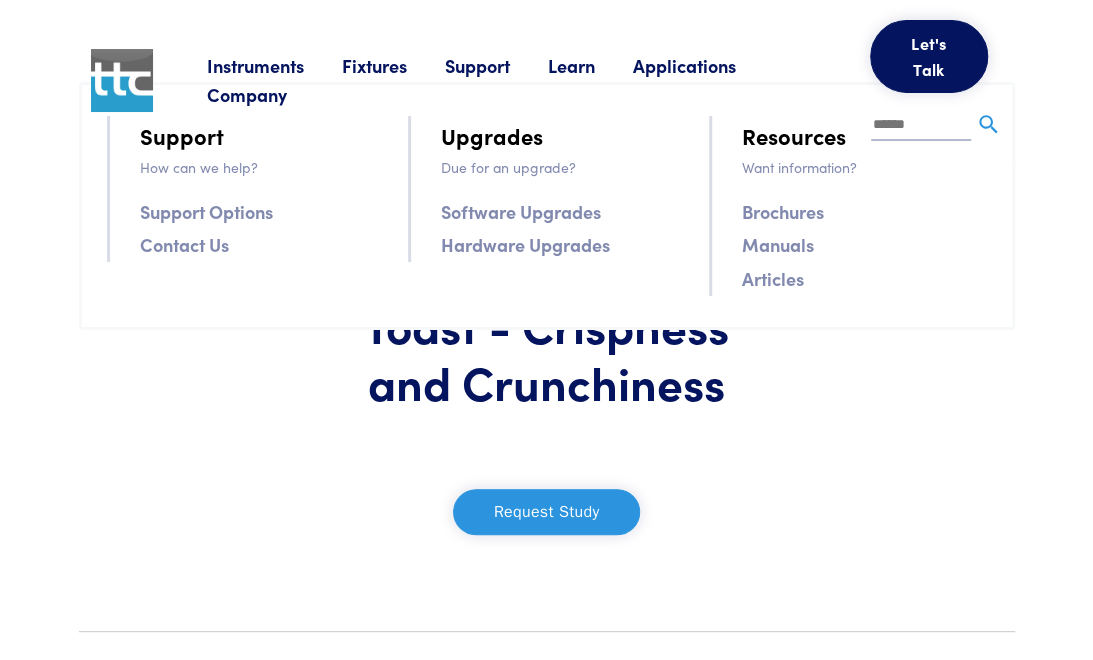 click on "Learn" at bounding box center (590, 65) 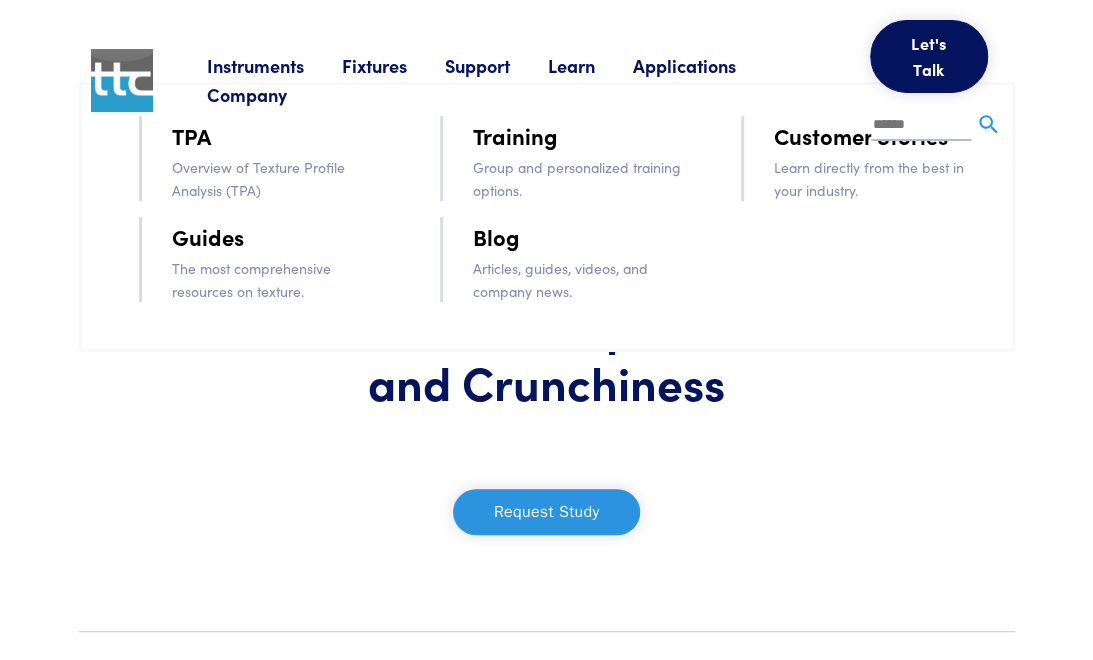 click on "The most comprehensive resources on texture." at bounding box center (278, 279) 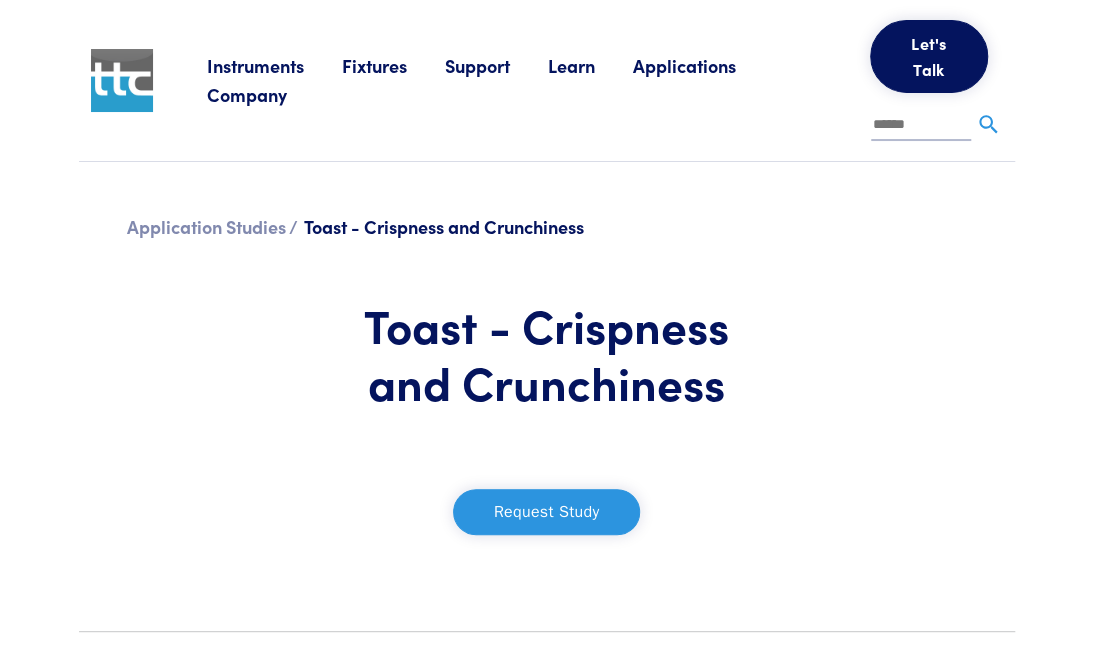 click on "Learn" at bounding box center (590, 65) 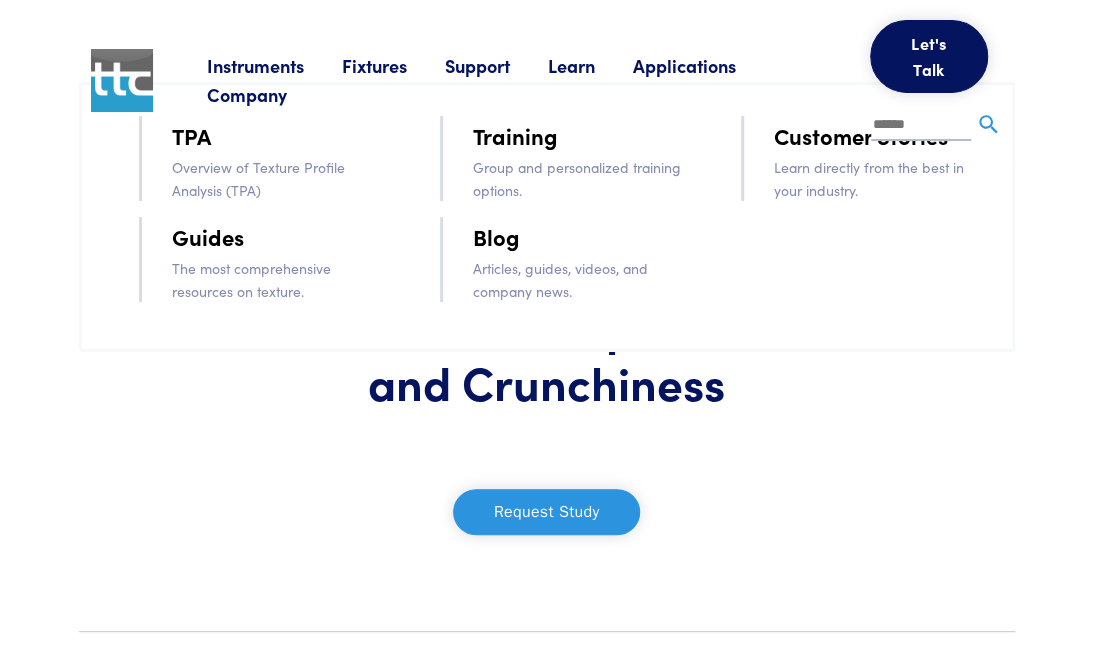 click on "Guides" at bounding box center (208, 236) 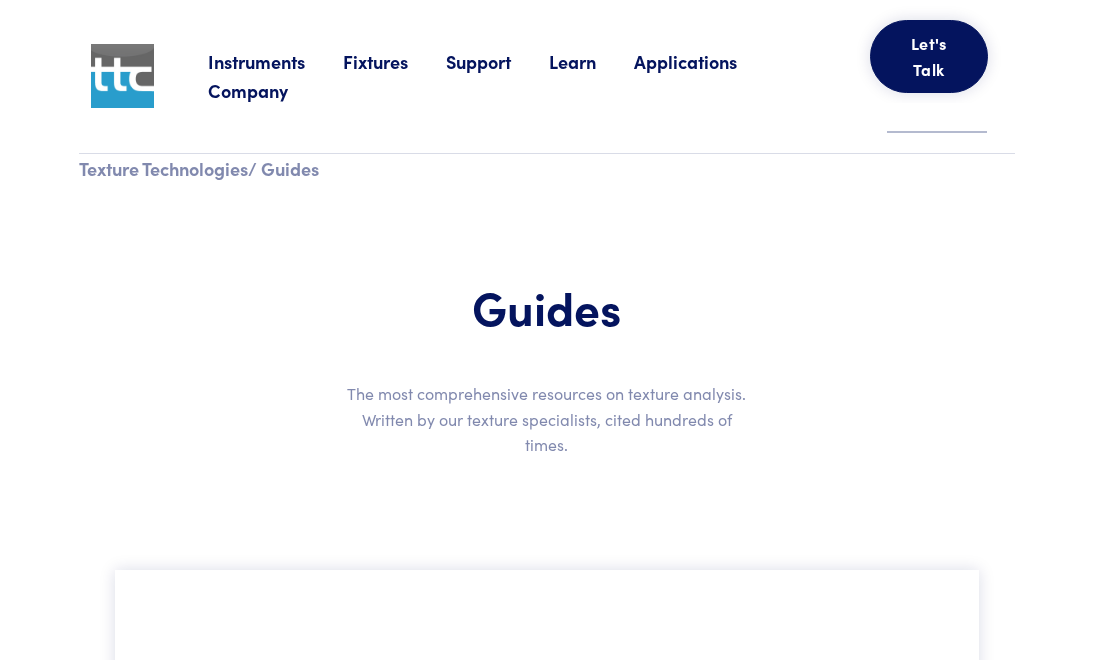 scroll, scrollTop: 0, scrollLeft: 0, axis: both 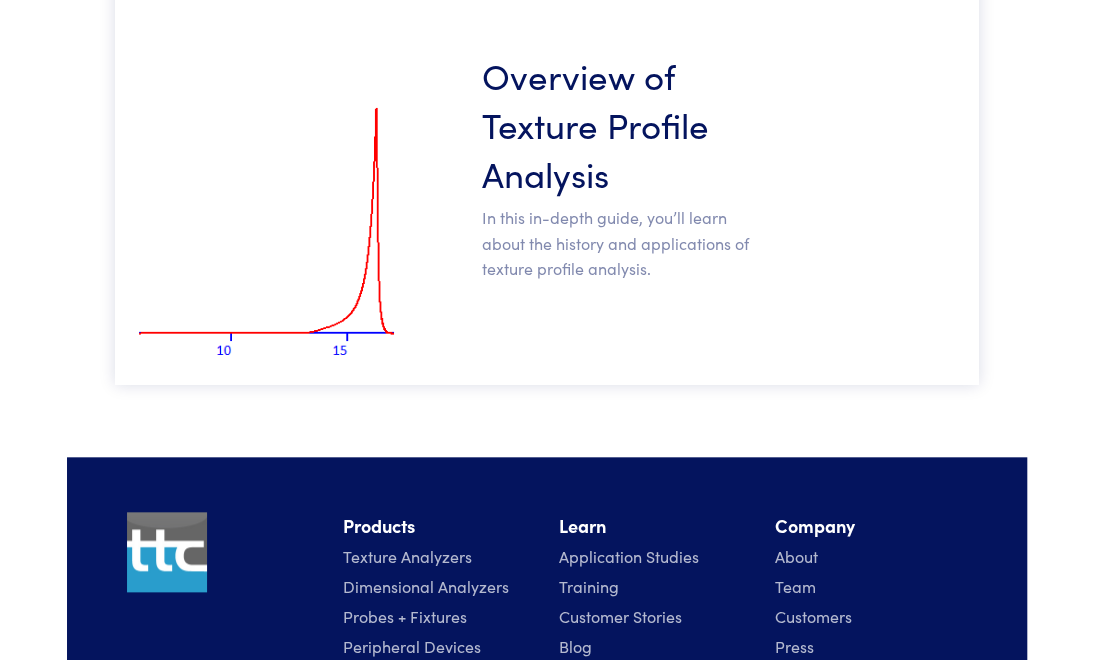 click on "In this in-depth guide, you’ll learn about the history and applications of texture profile analysis." at bounding box center [623, 243] 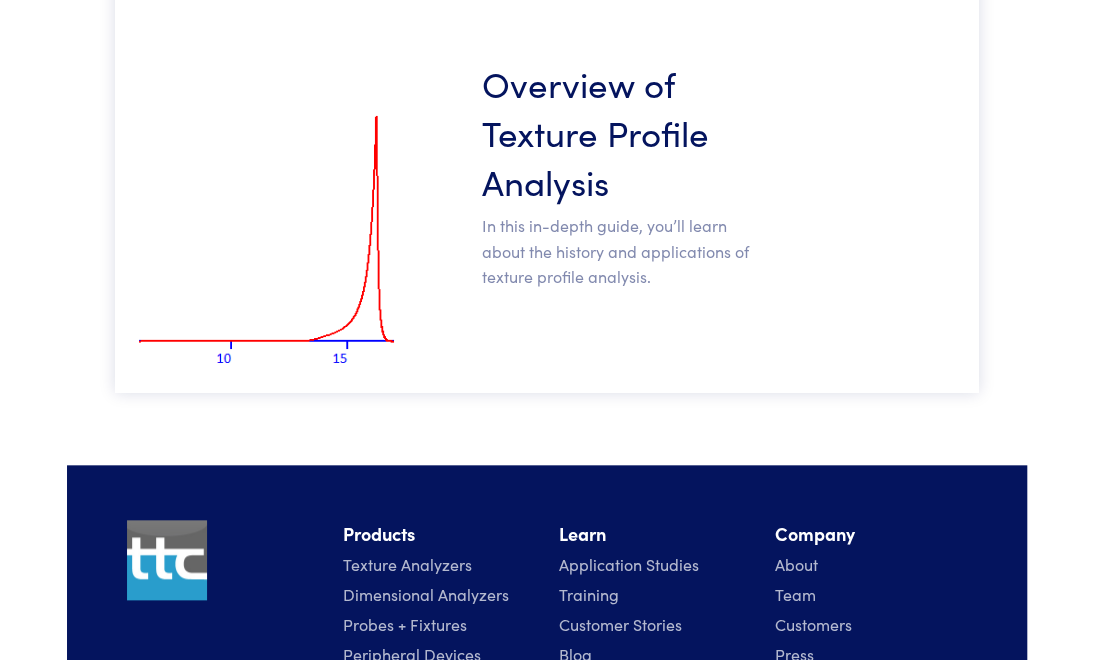 click on "Overview of Texture Profile Analysis" at bounding box center [623, 131] 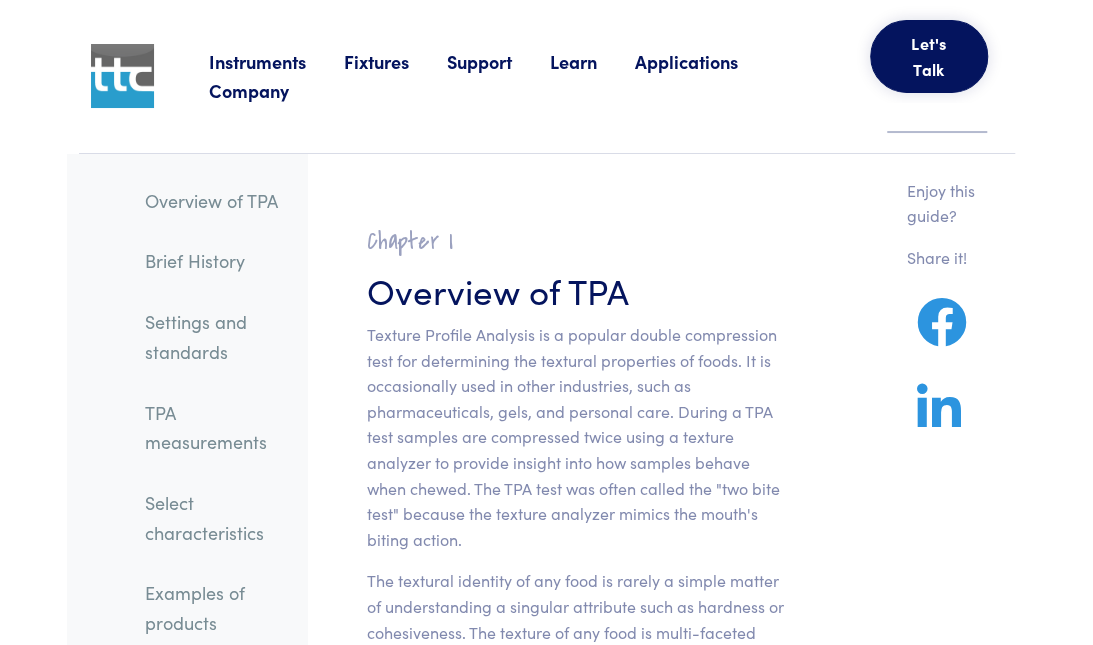 scroll, scrollTop: 100, scrollLeft: 0, axis: vertical 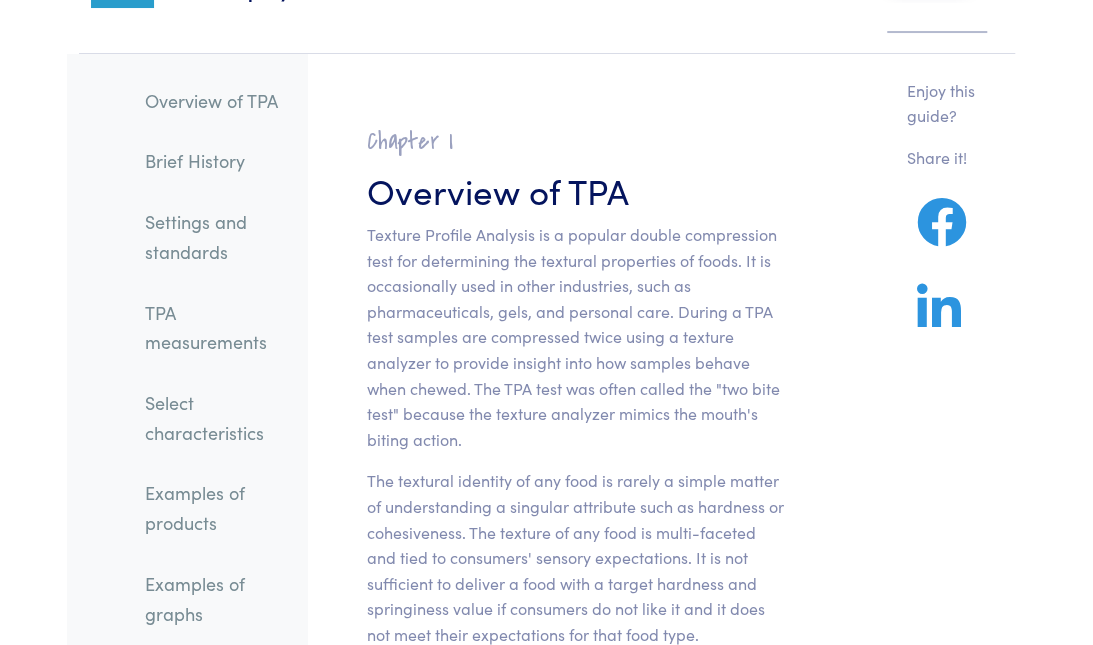 click on "Select characteristics" at bounding box center [218, 417] 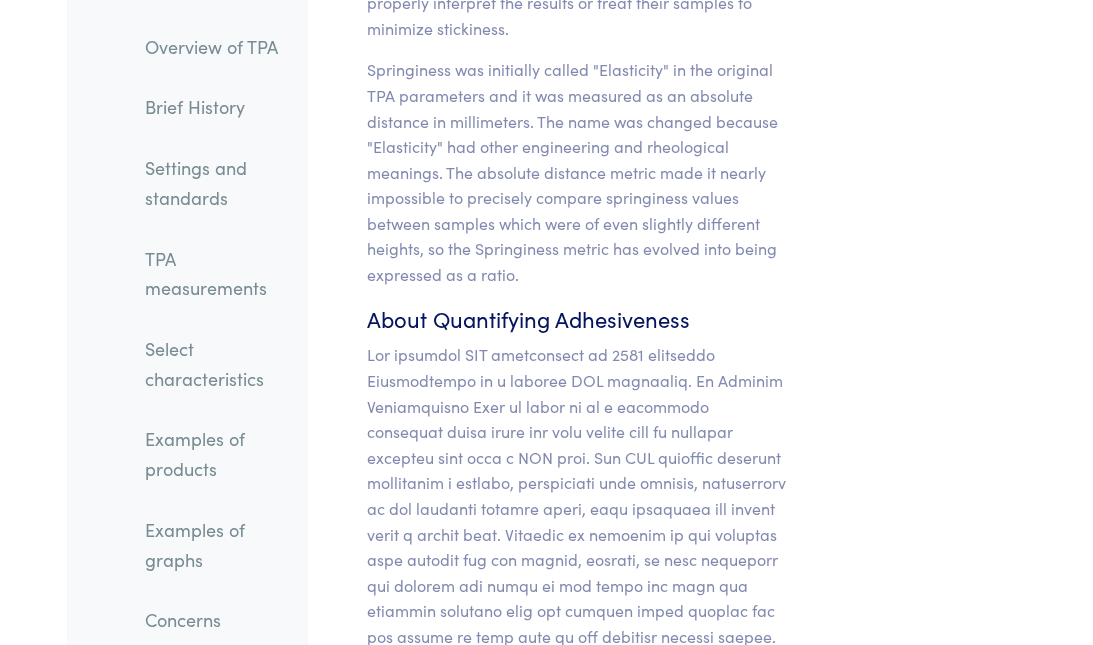 scroll, scrollTop: 24127, scrollLeft: 0, axis: vertical 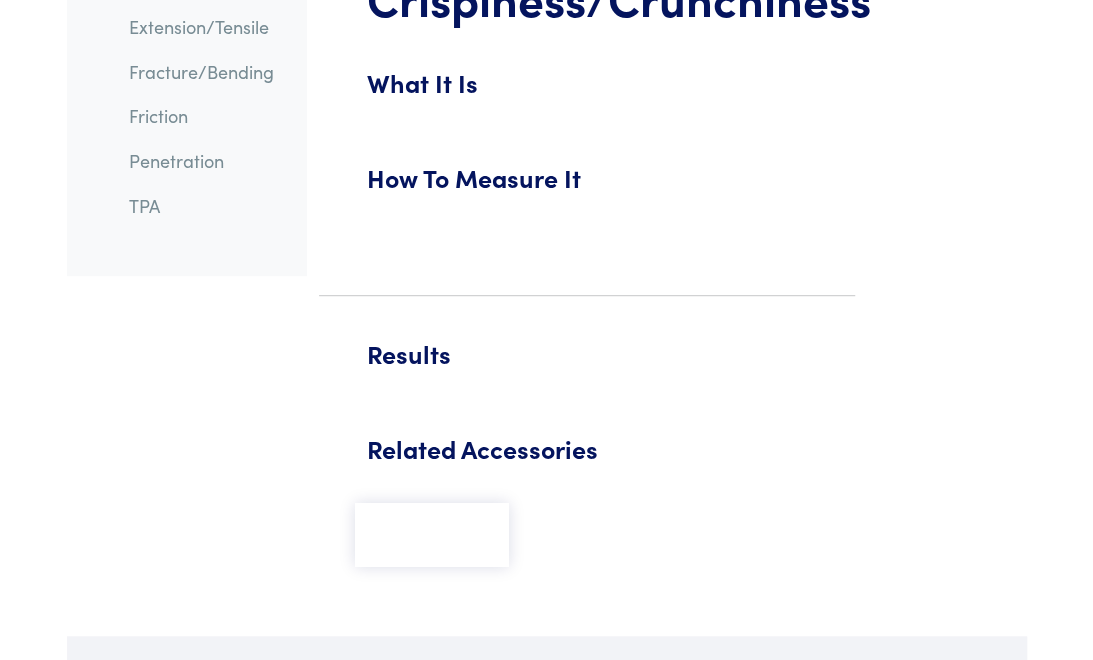 click on "What It Is" at bounding box center [587, 92] 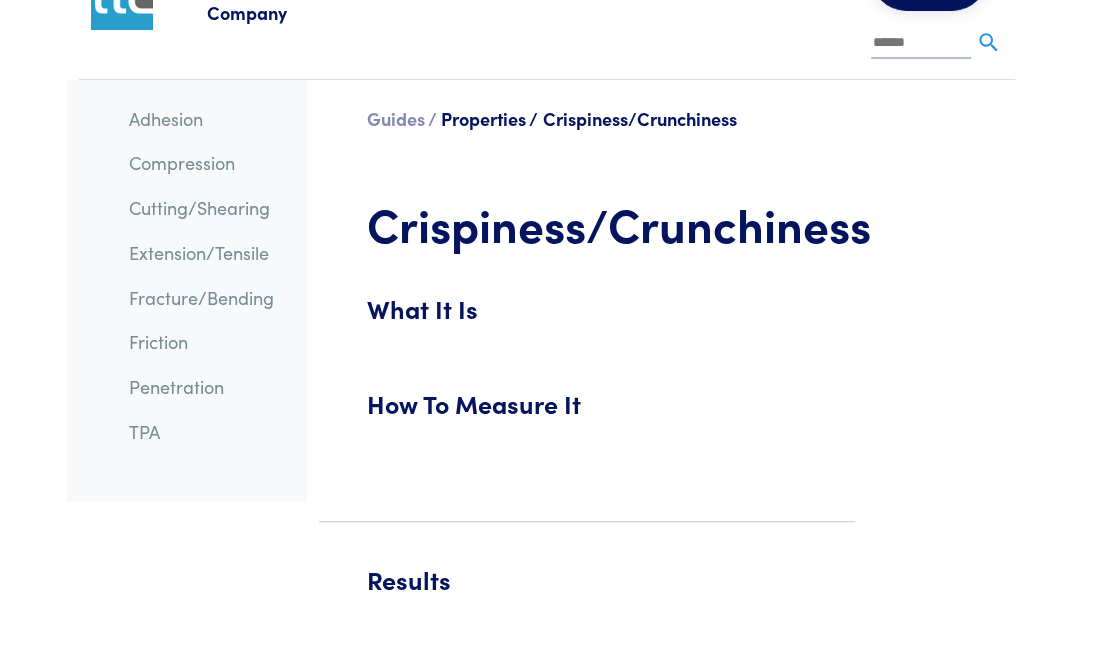 scroll, scrollTop: 0, scrollLeft: 0, axis: both 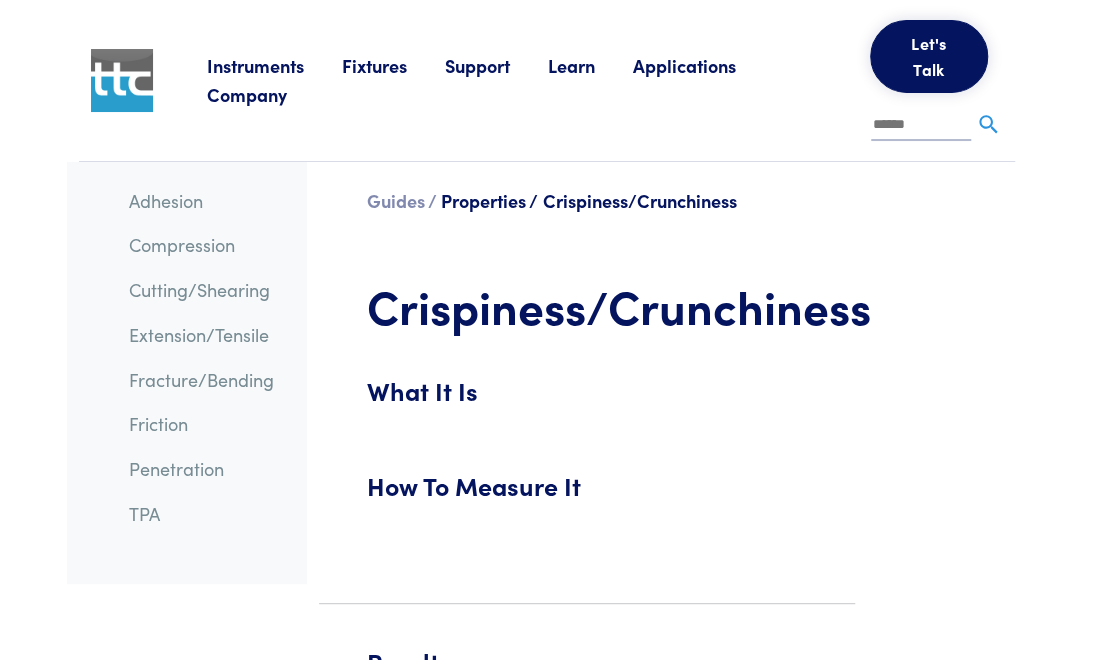 click on "Properties /" at bounding box center (489, 200) 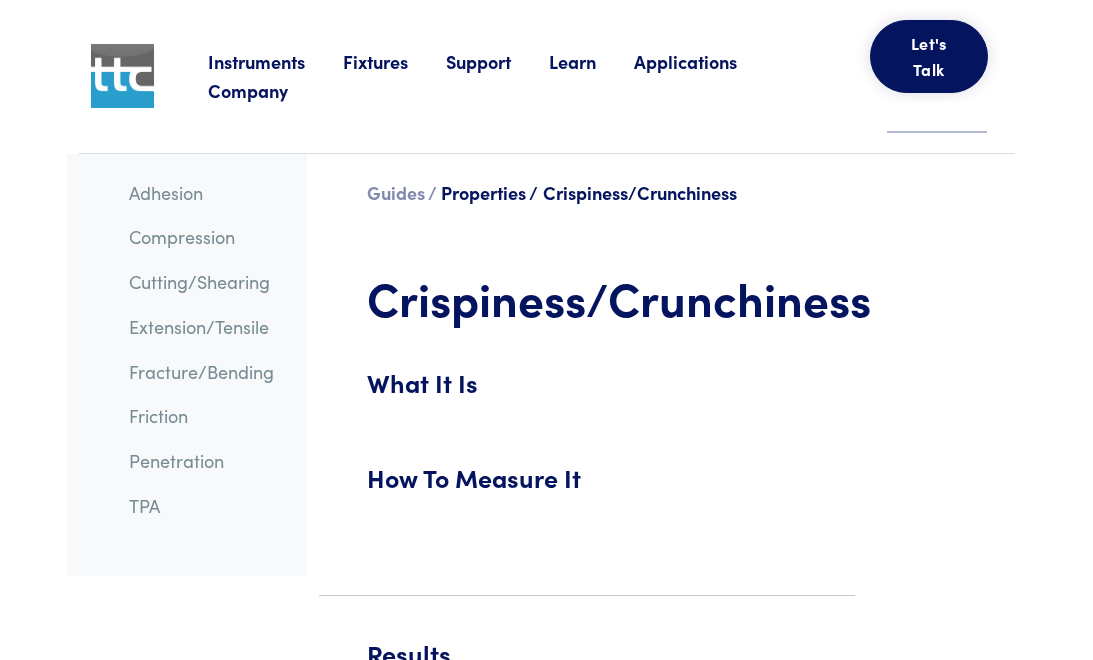 scroll, scrollTop: 0, scrollLeft: 0, axis: both 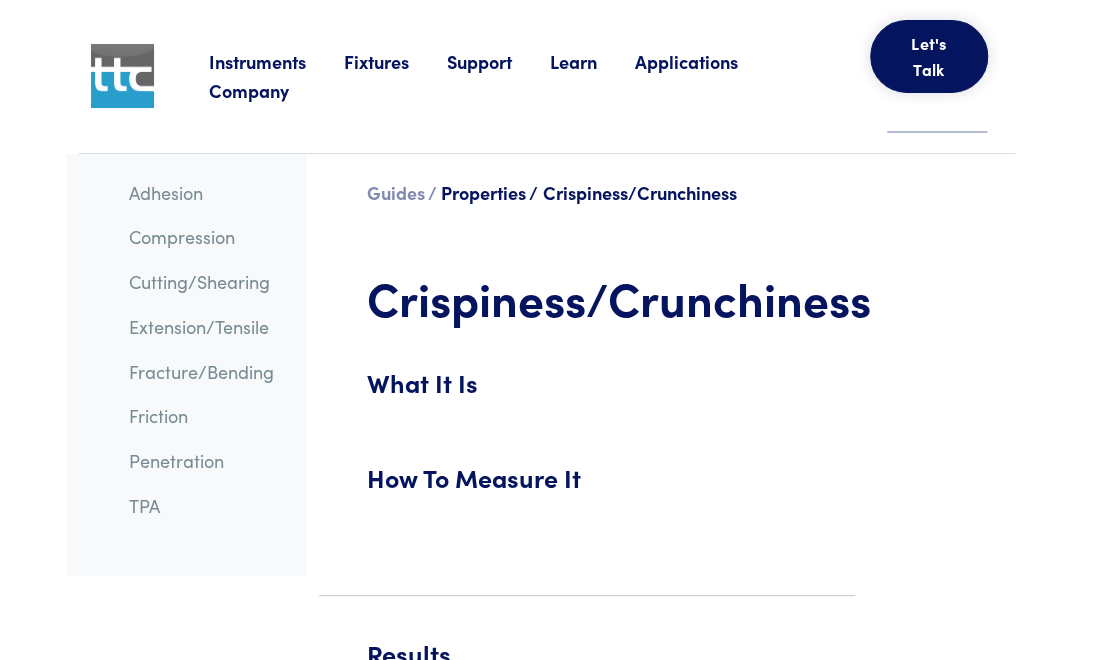 click on "What It Is" at bounding box center [587, 392] 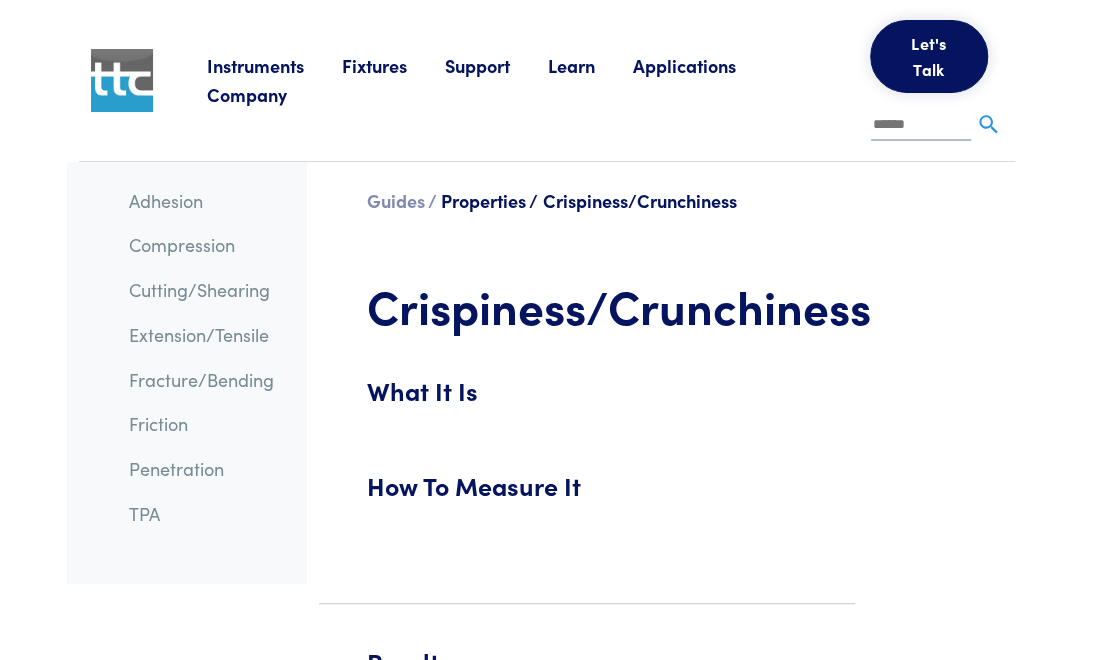 click on "Guides /" at bounding box center (402, 201) 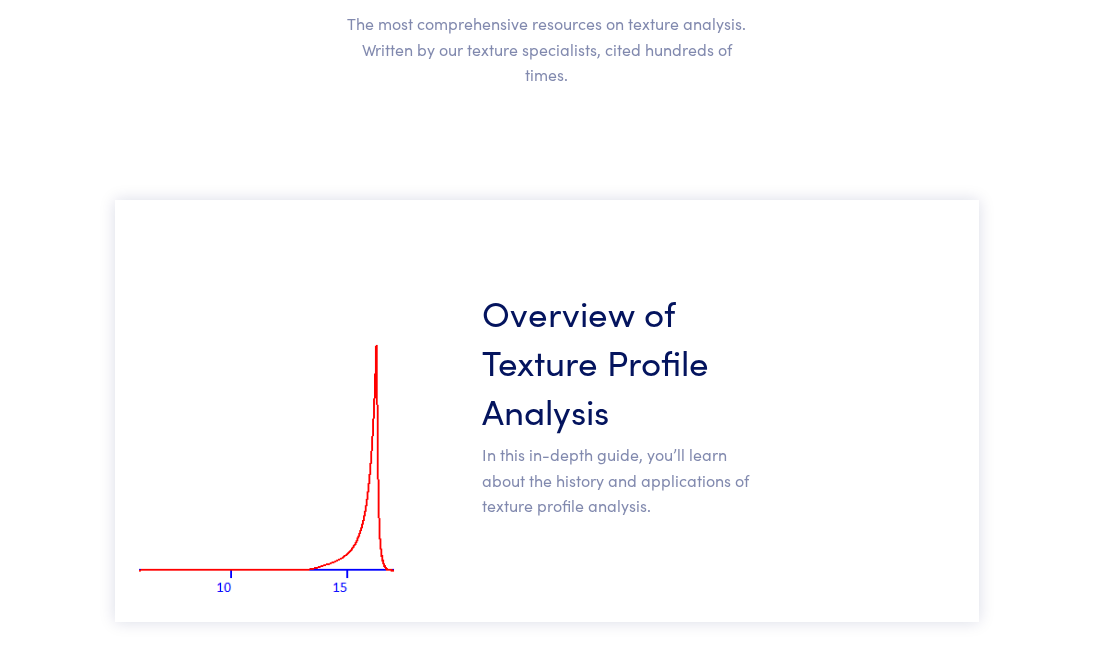 scroll, scrollTop: 407, scrollLeft: 0, axis: vertical 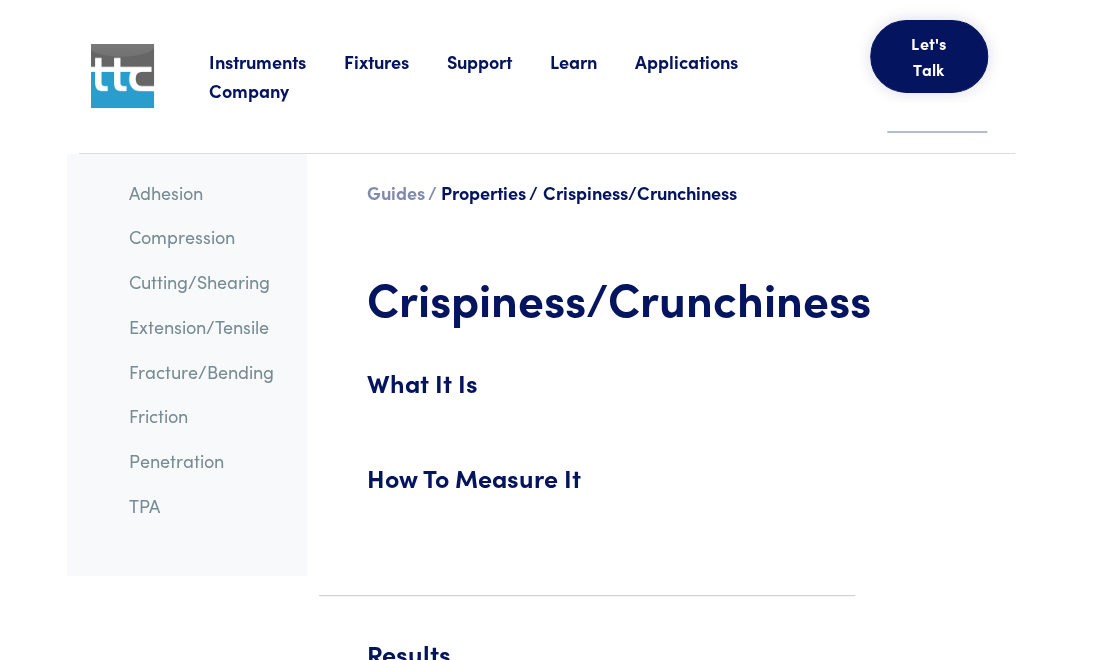 click on "Crispiness/Crunchiness" at bounding box center [587, 298] 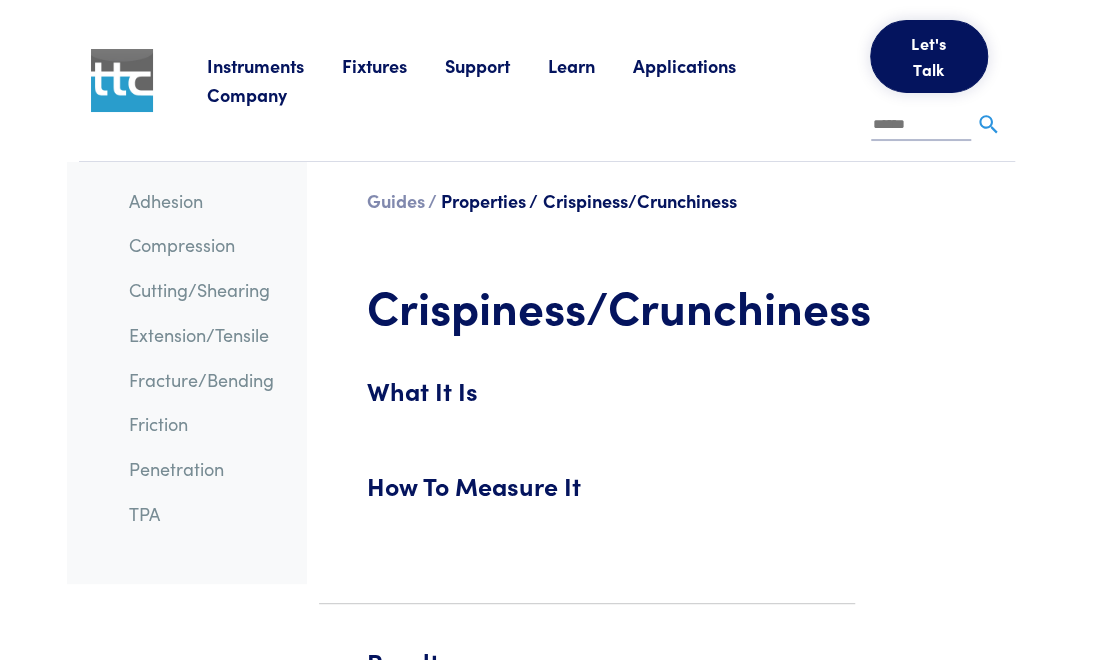 click on "Learn" at bounding box center [590, 65] 